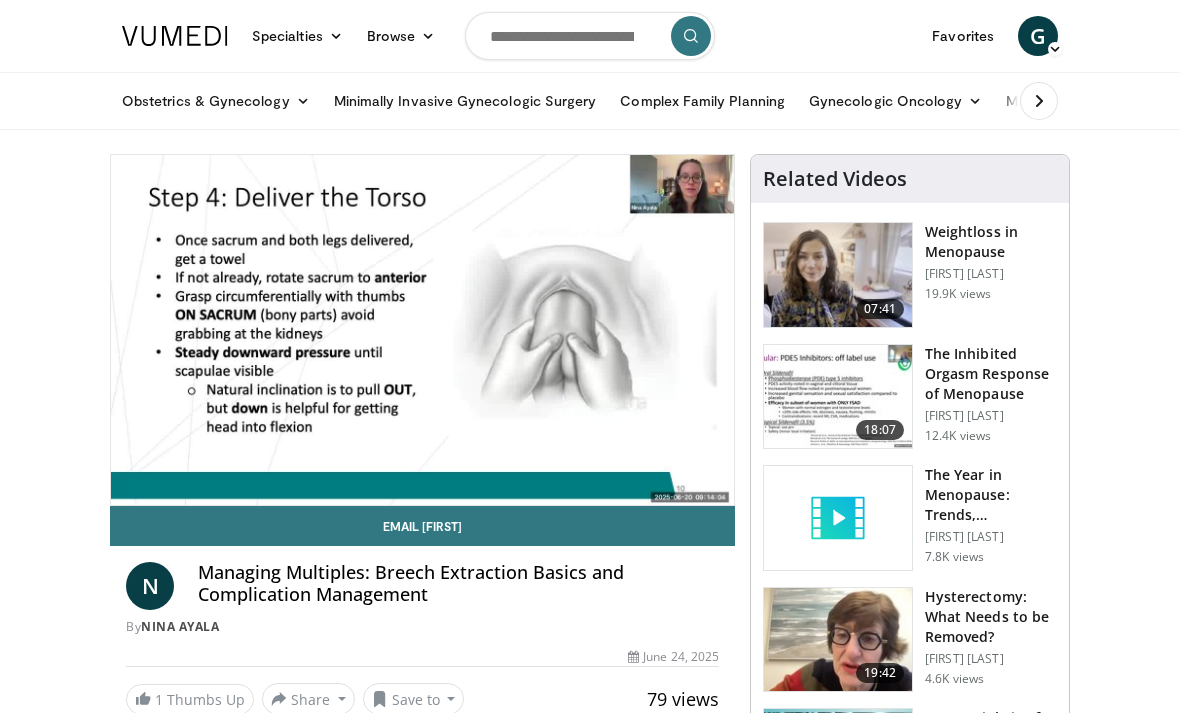 scroll, scrollTop: 0, scrollLeft: 0, axis: both 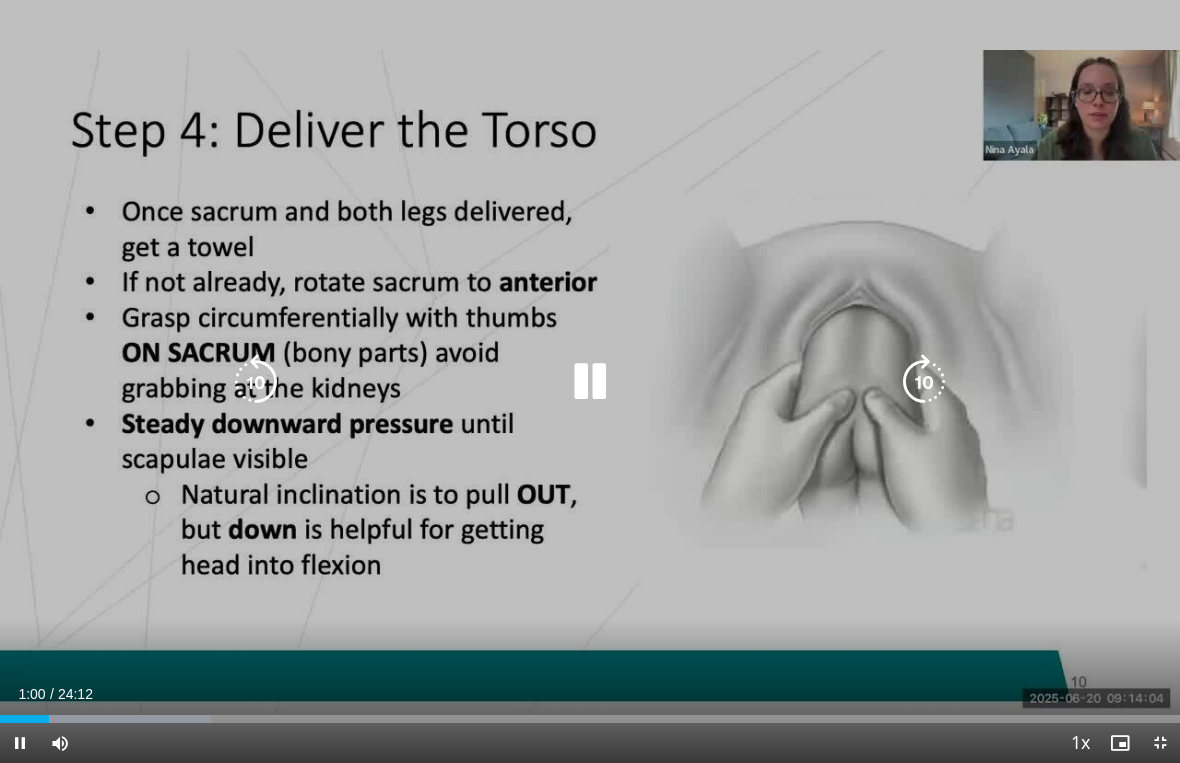 click at bounding box center [924, 382] 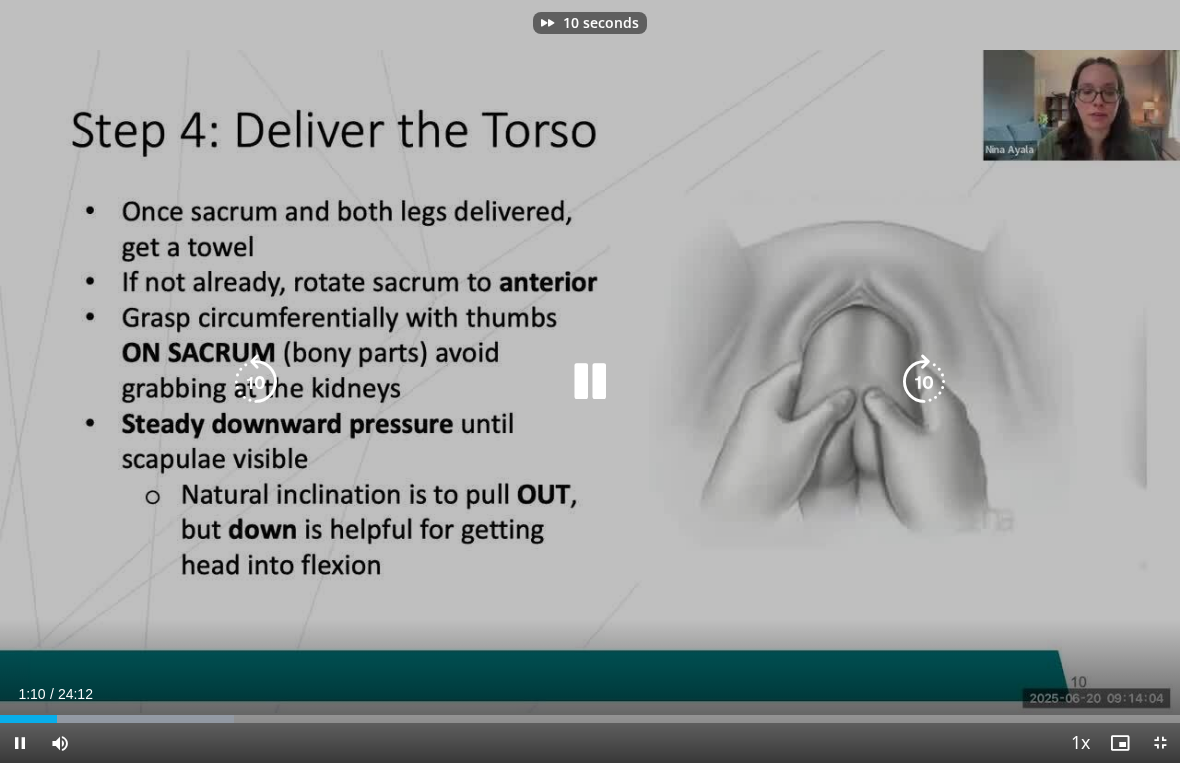 click at bounding box center [924, 382] 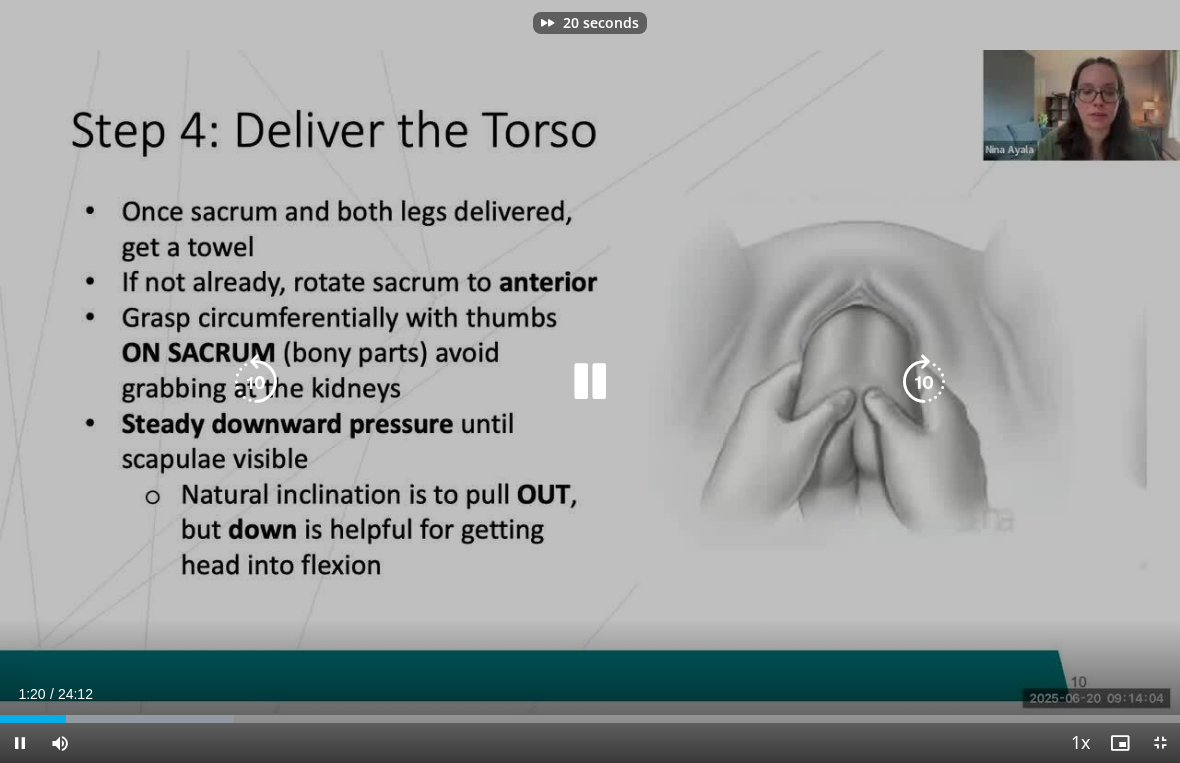 click at bounding box center [924, 382] 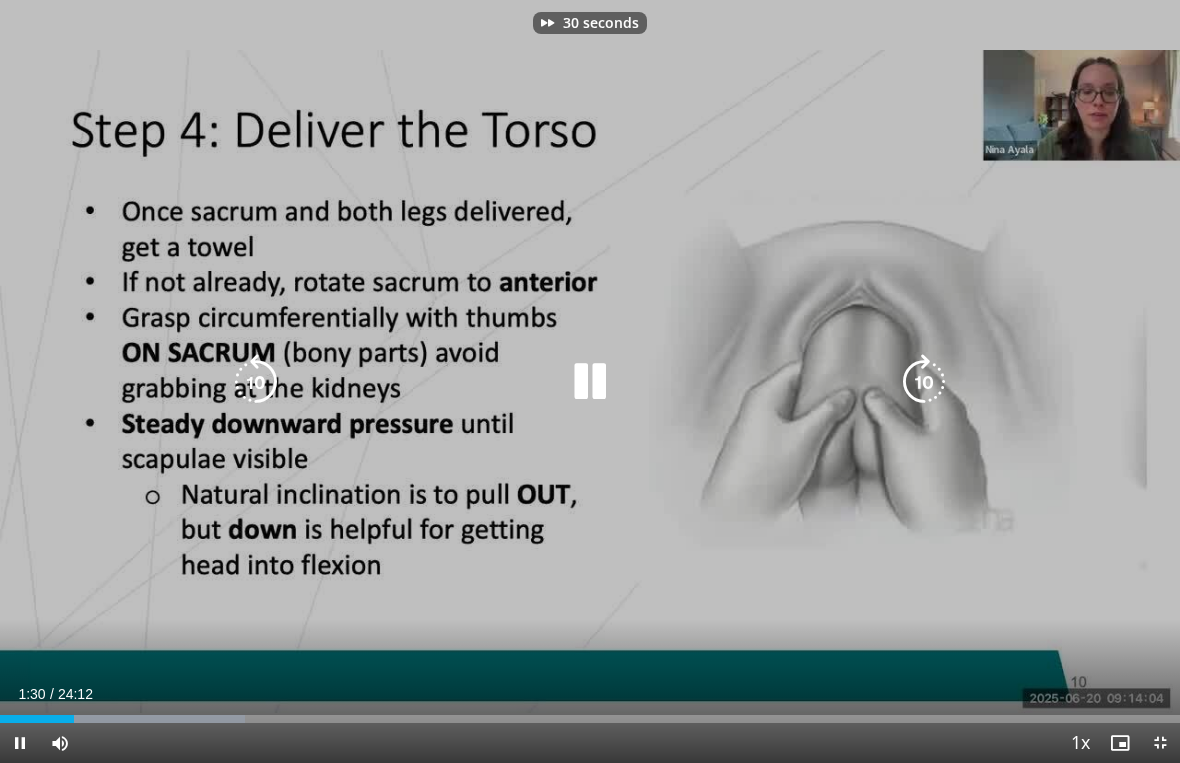 click at bounding box center (924, 382) 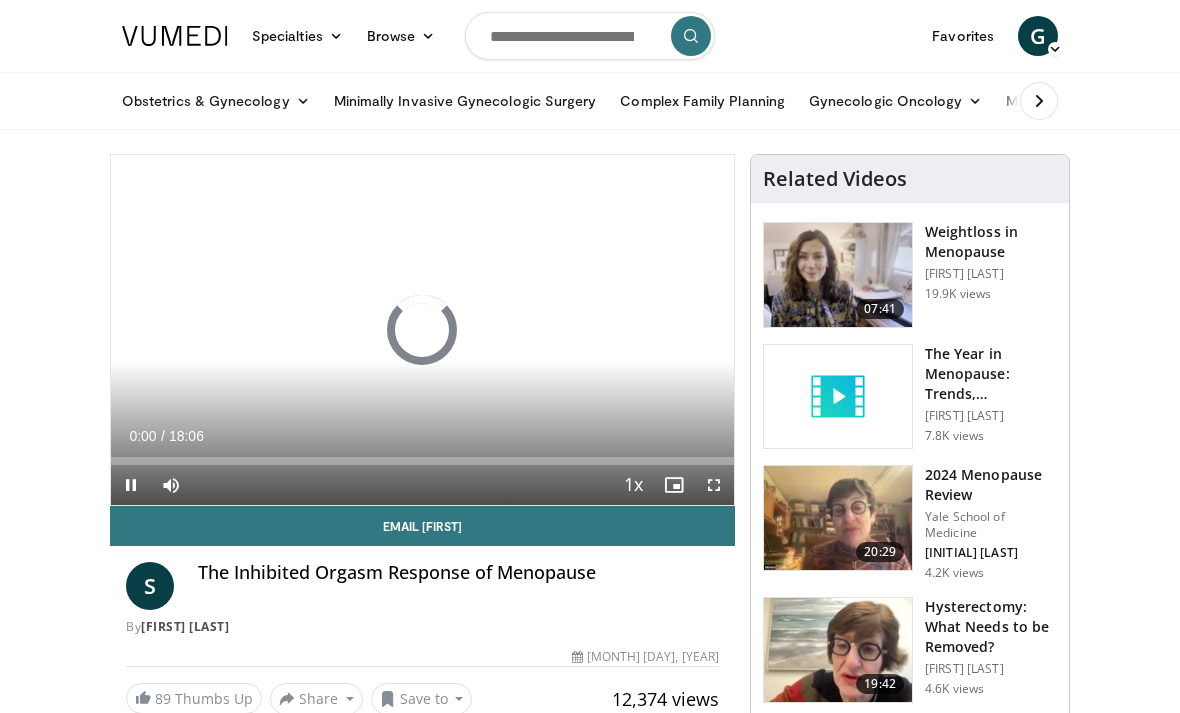 scroll, scrollTop: 0, scrollLeft: 0, axis: both 